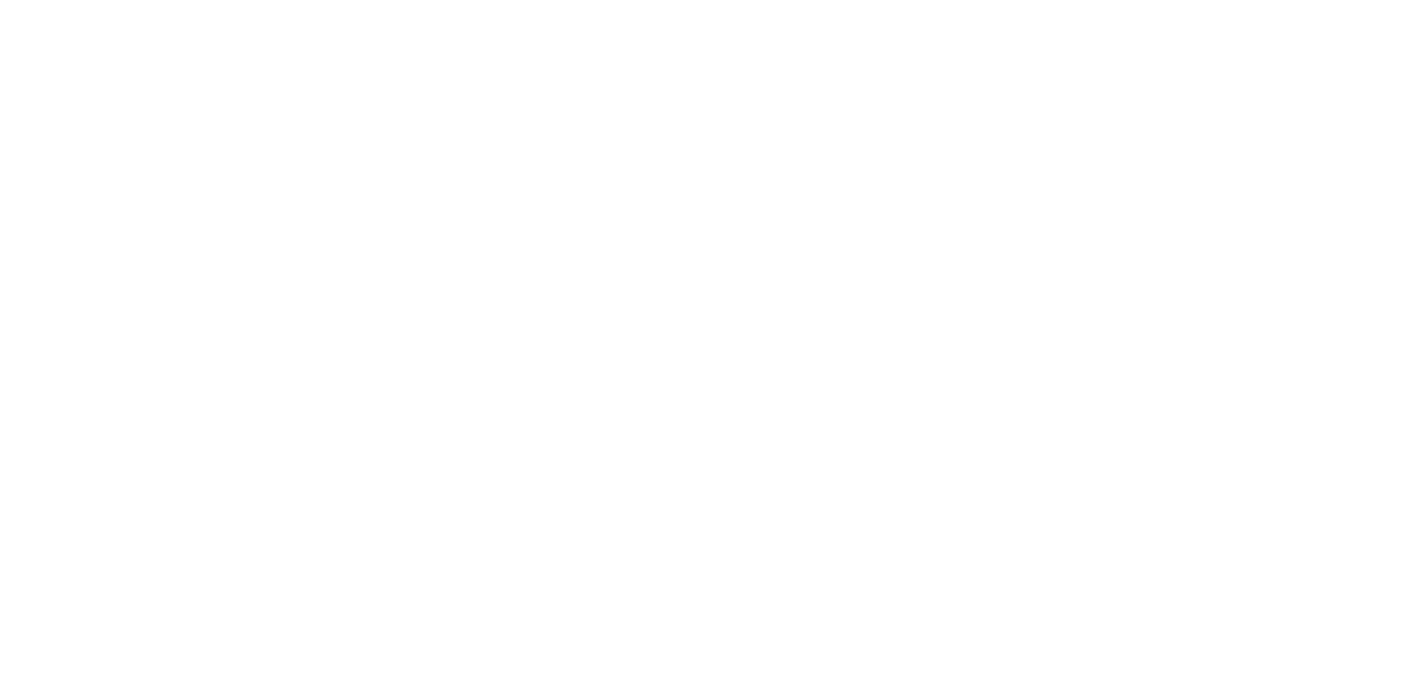 scroll, scrollTop: 0, scrollLeft: 0, axis: both 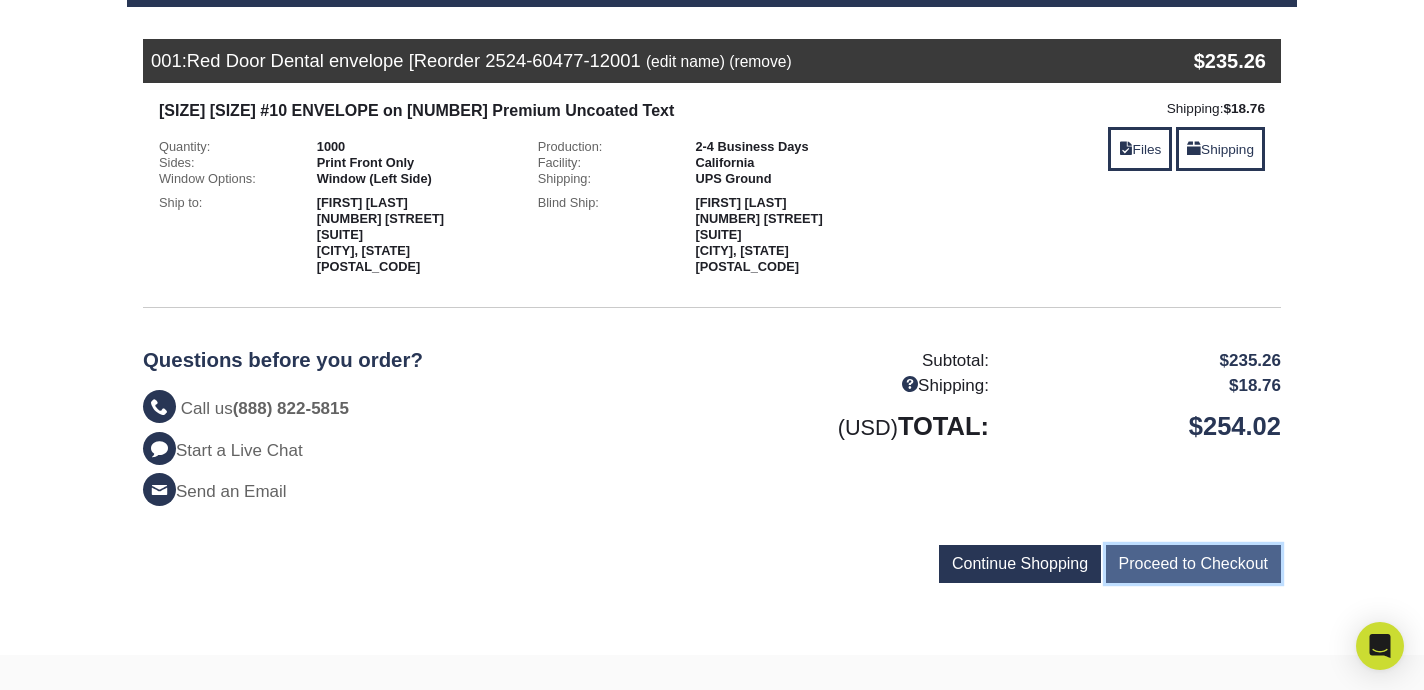 click on "Proceed to Checkout" at bounding box center (1193, 564) 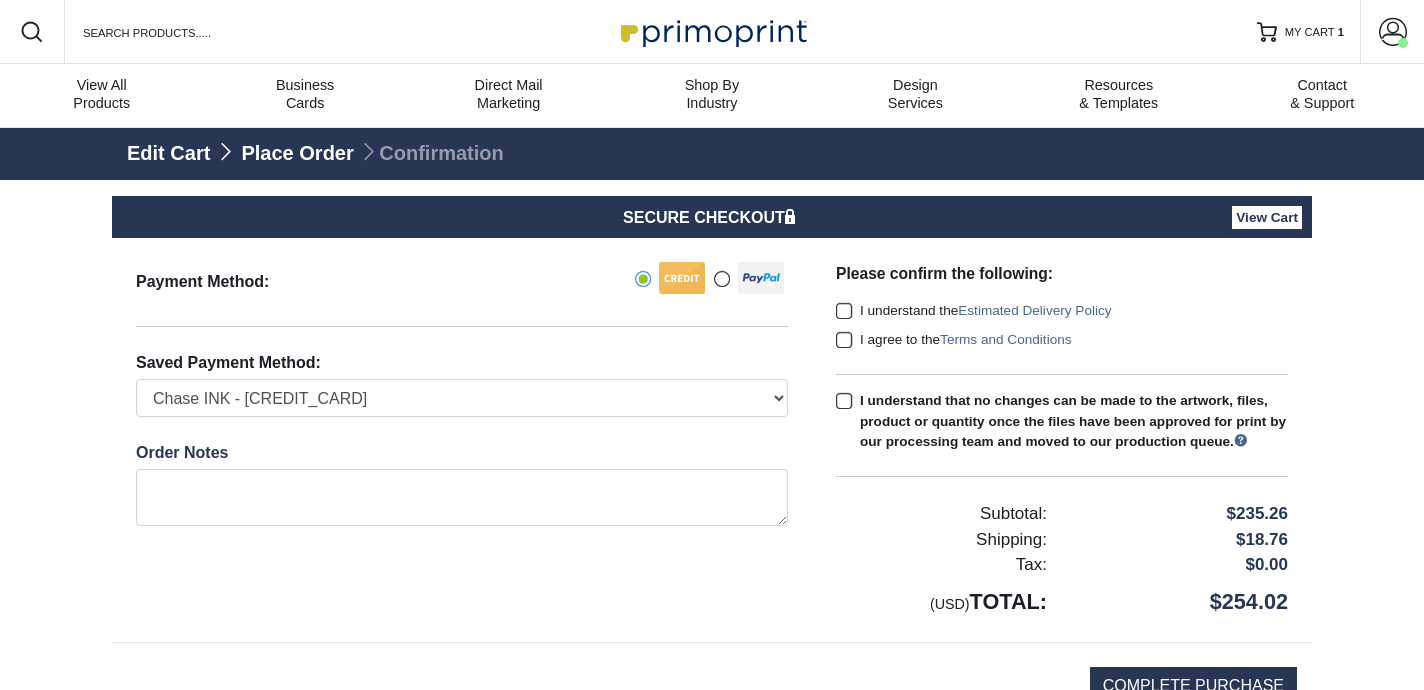 scroll, scrollTop: 0, scrollLeft: 0, axis: both 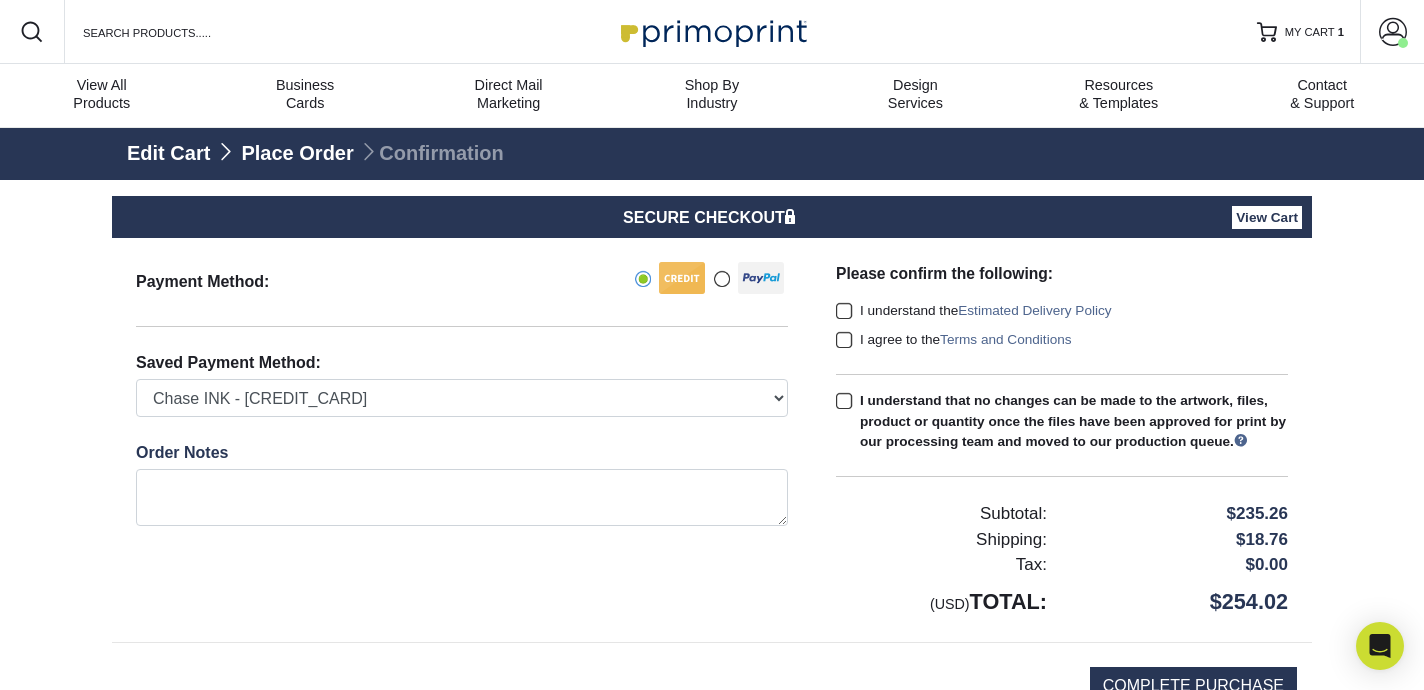 click on "Payment Method:" at bounding box center [462, 440] 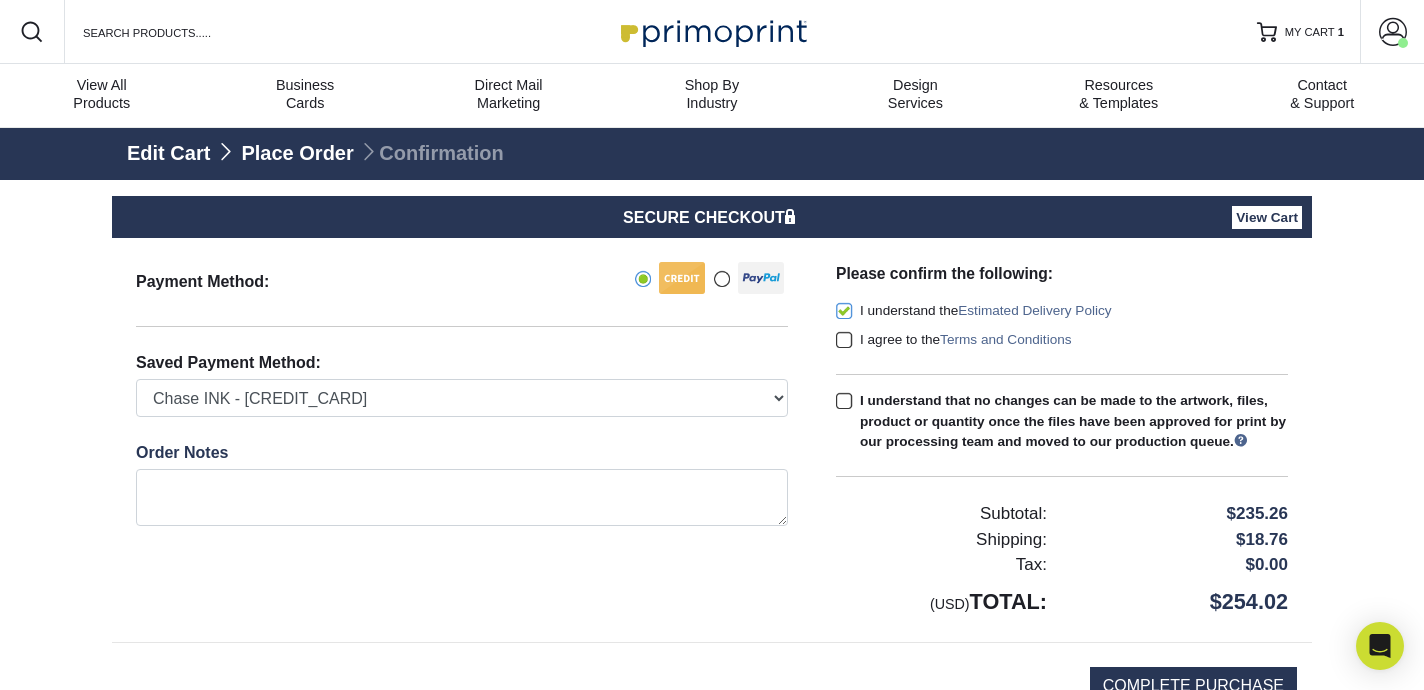 click at bounding box center (844, 340) 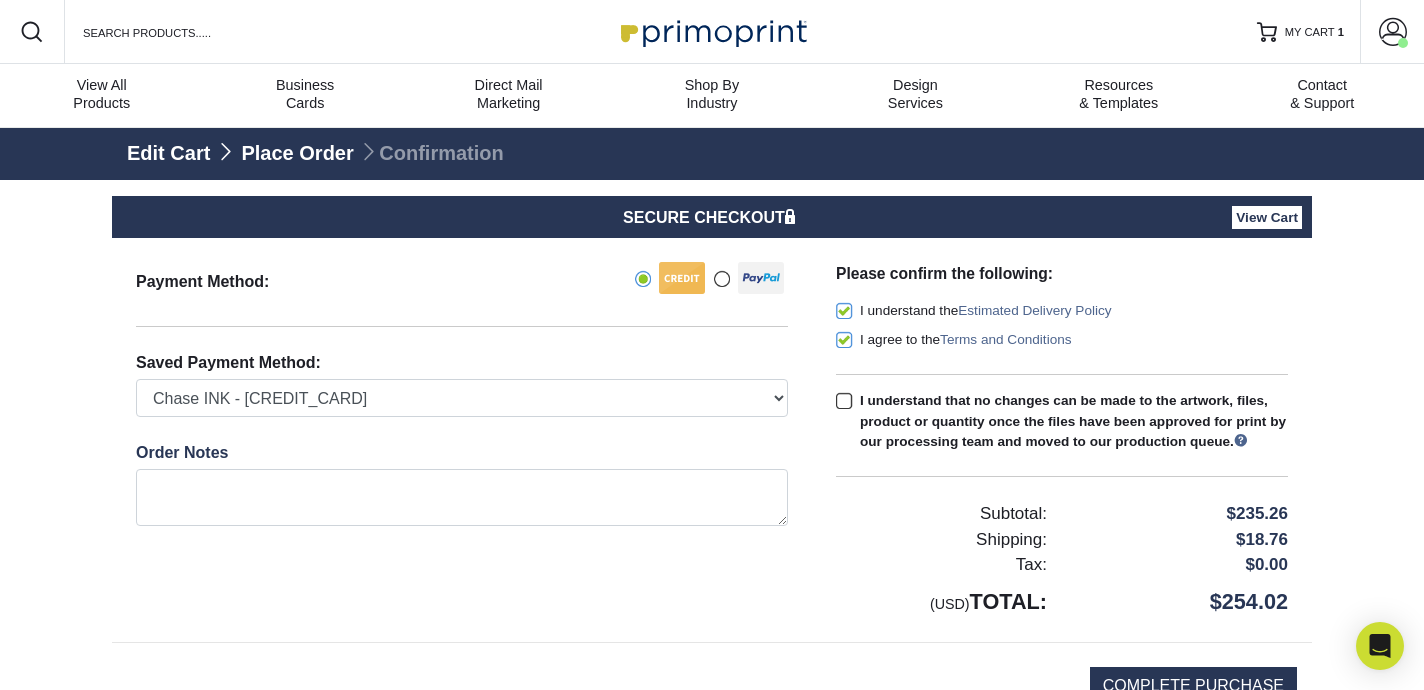 click at bounding box center (844, 401) 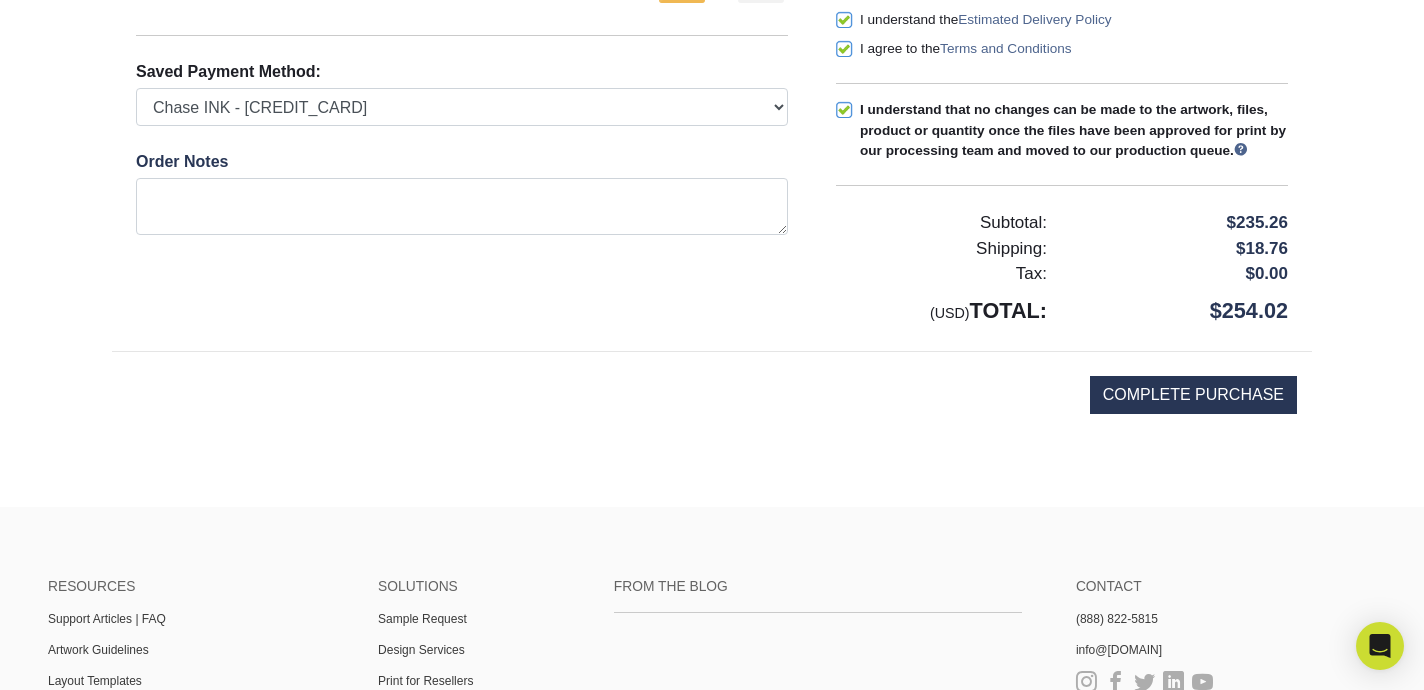 scroll, scrollTop: 181, scrollLeft: 0, axis: vertical 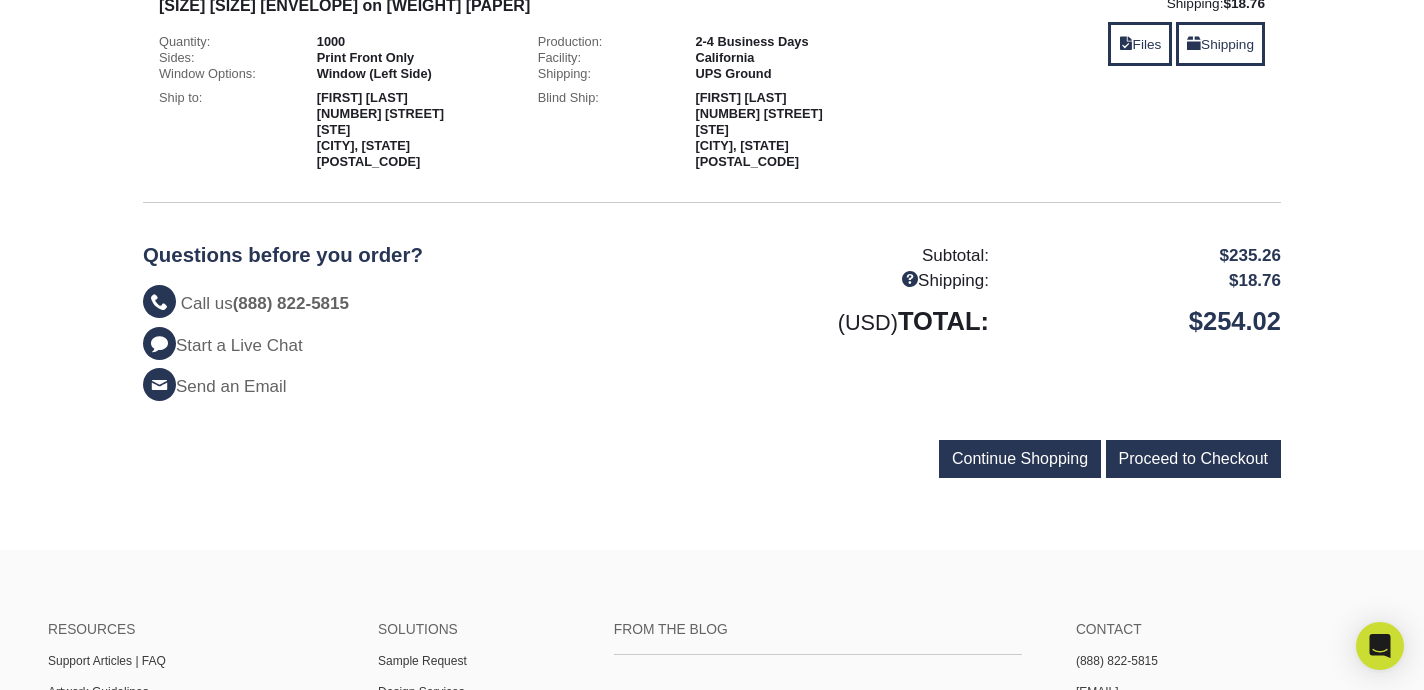 click on "[FIRST] [LAST] [NUMBER] [STREET] [STE] [CITY], [STATE] [POSTAL_CODE]" at bounding box center [790, 130] 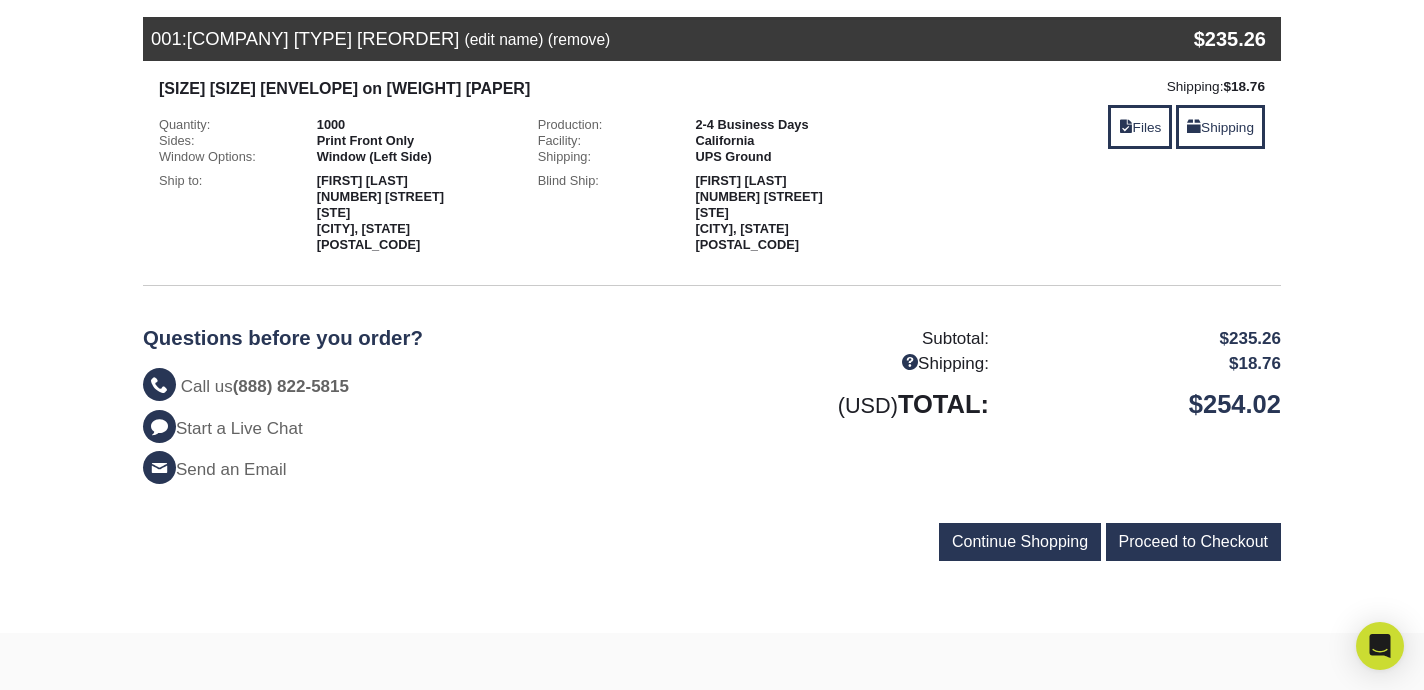 scroll, scrollTop: 262, scrollLeft: 0, axis: vertical 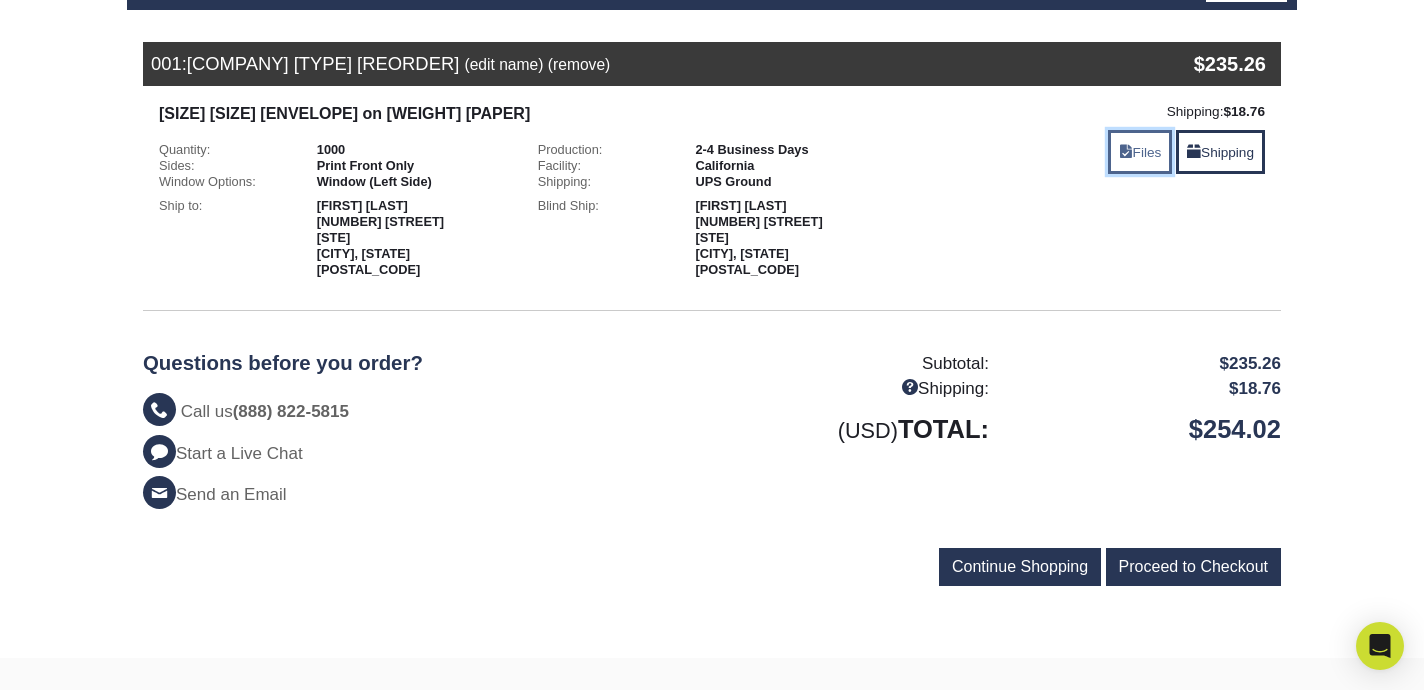 click on "Files" at bounding box center [1140, 152] 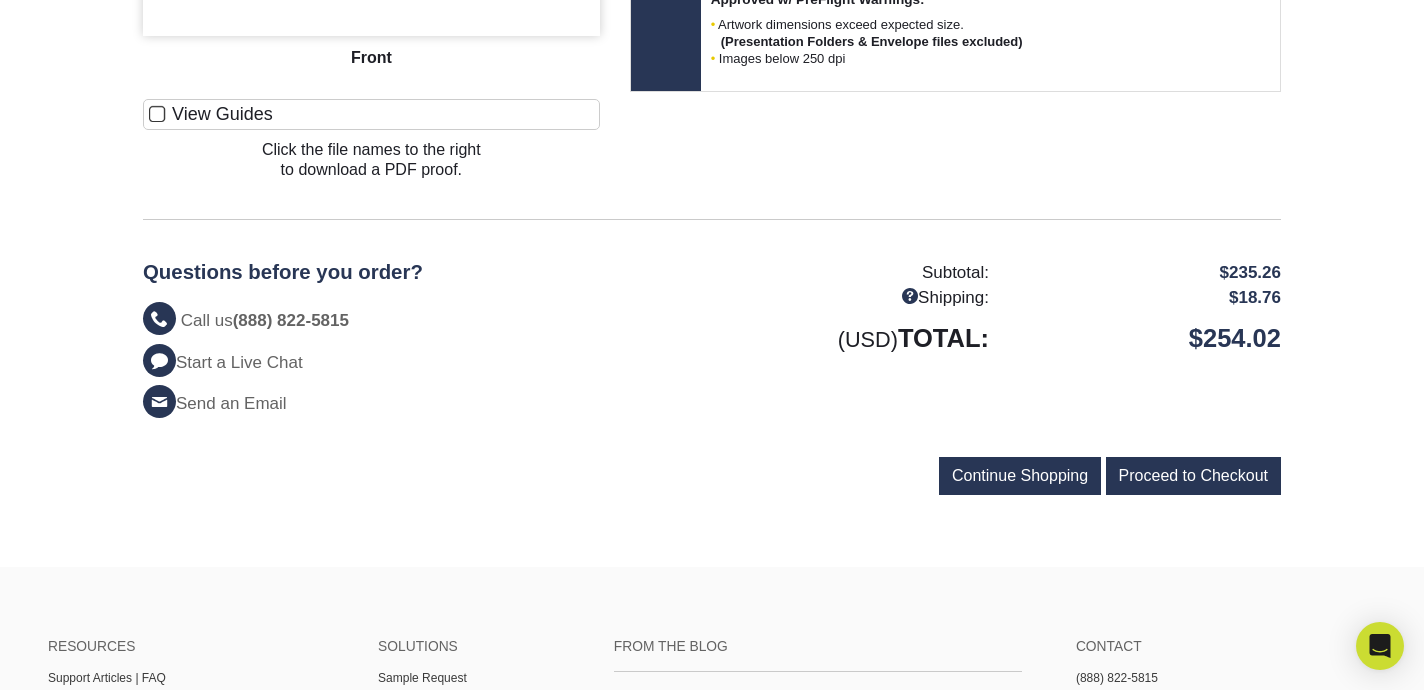 scroll, scrollTop: 775, scrollLeft: 0, axis: vertical 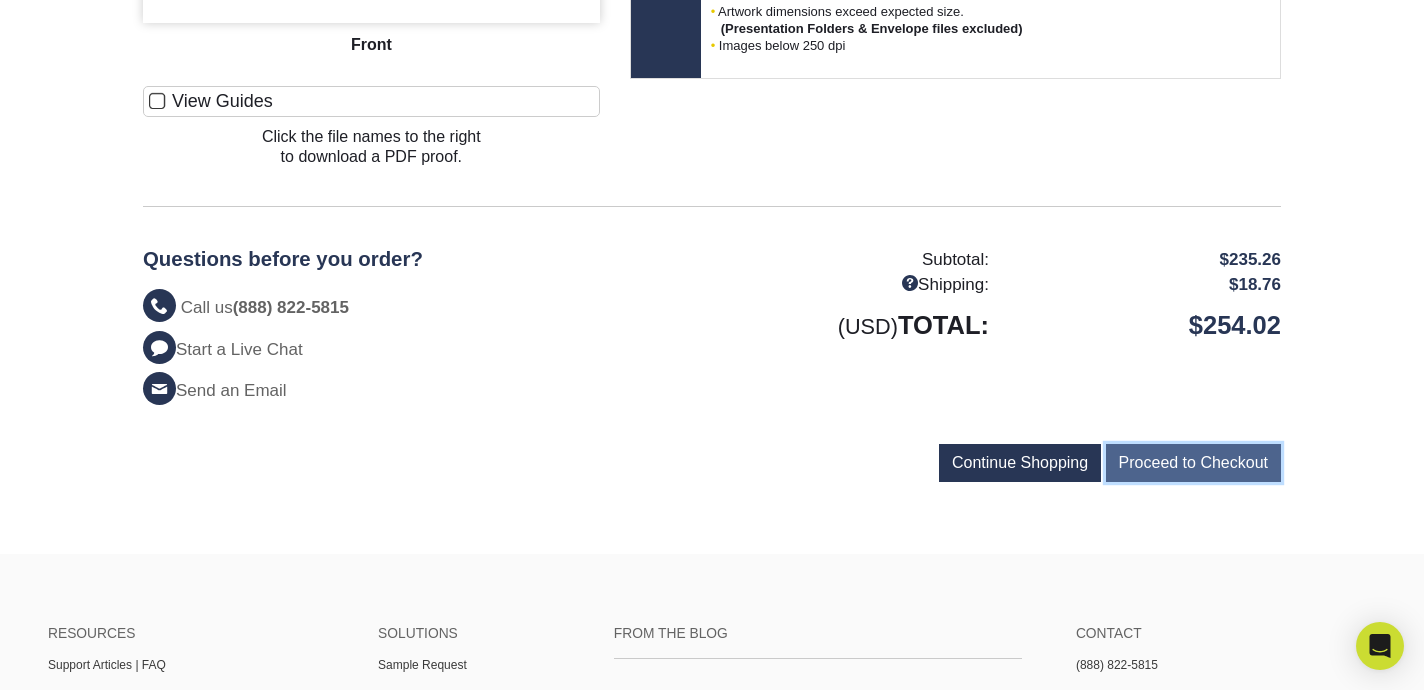 click on "Proceed to Checkout" at bounding box center (1193, 463) 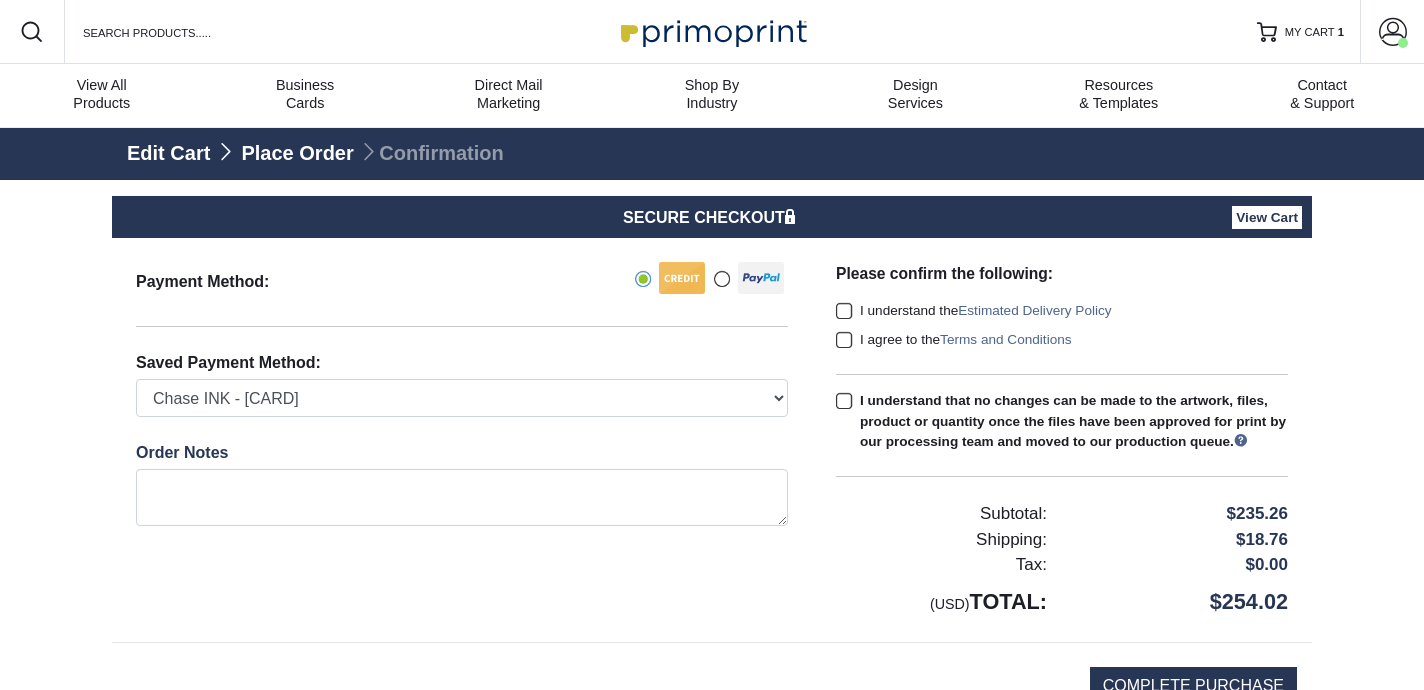 scroll, scrollTop: 0, scrollLeft: 0, axis: both 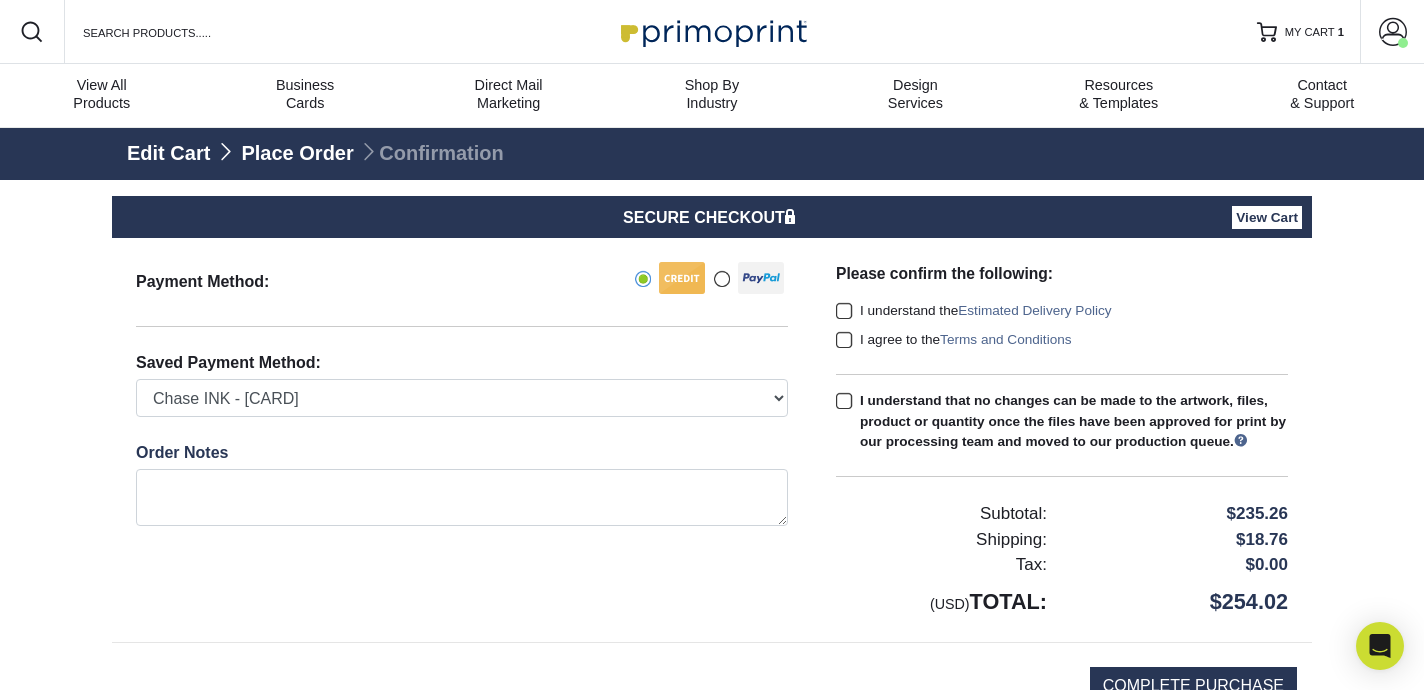 click at bounding box center (844, 311) 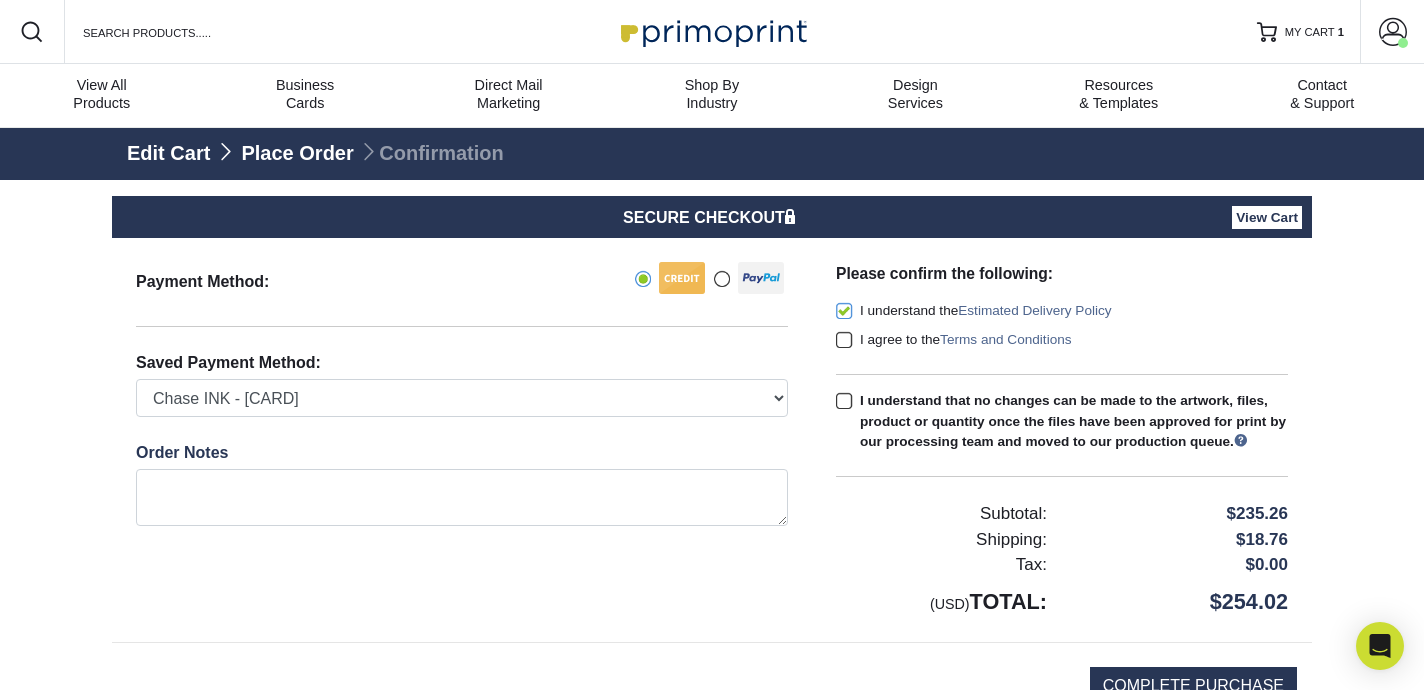 click at bounding box center [844, 340] 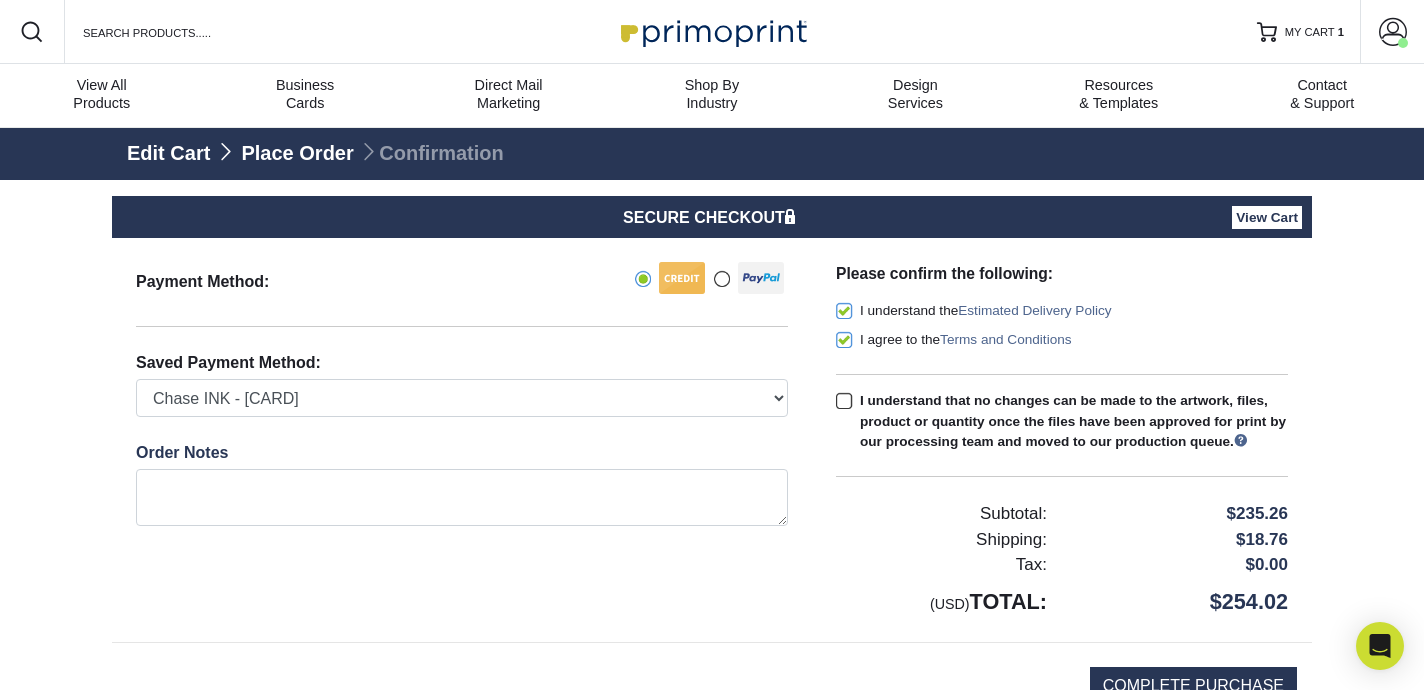 click at bounding box center [844, 401] 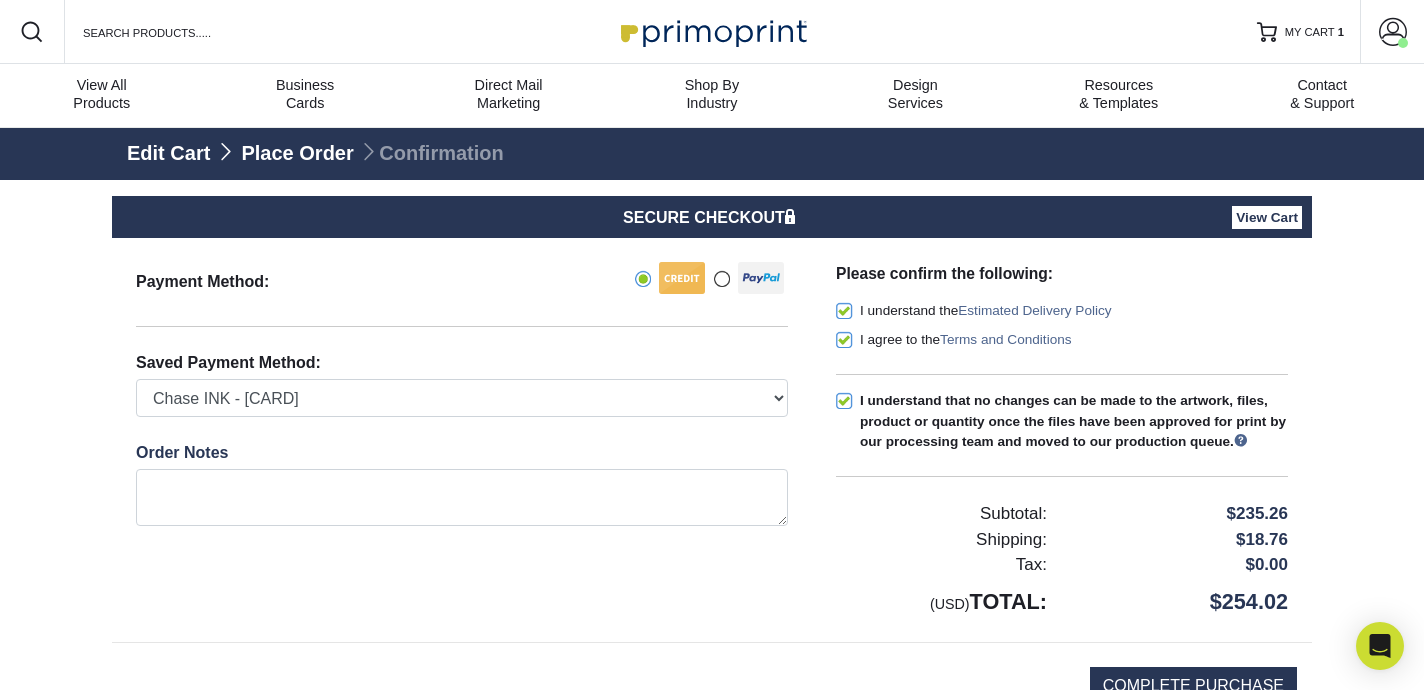 click on "Payment Method:" at bounding box center (462, 440) 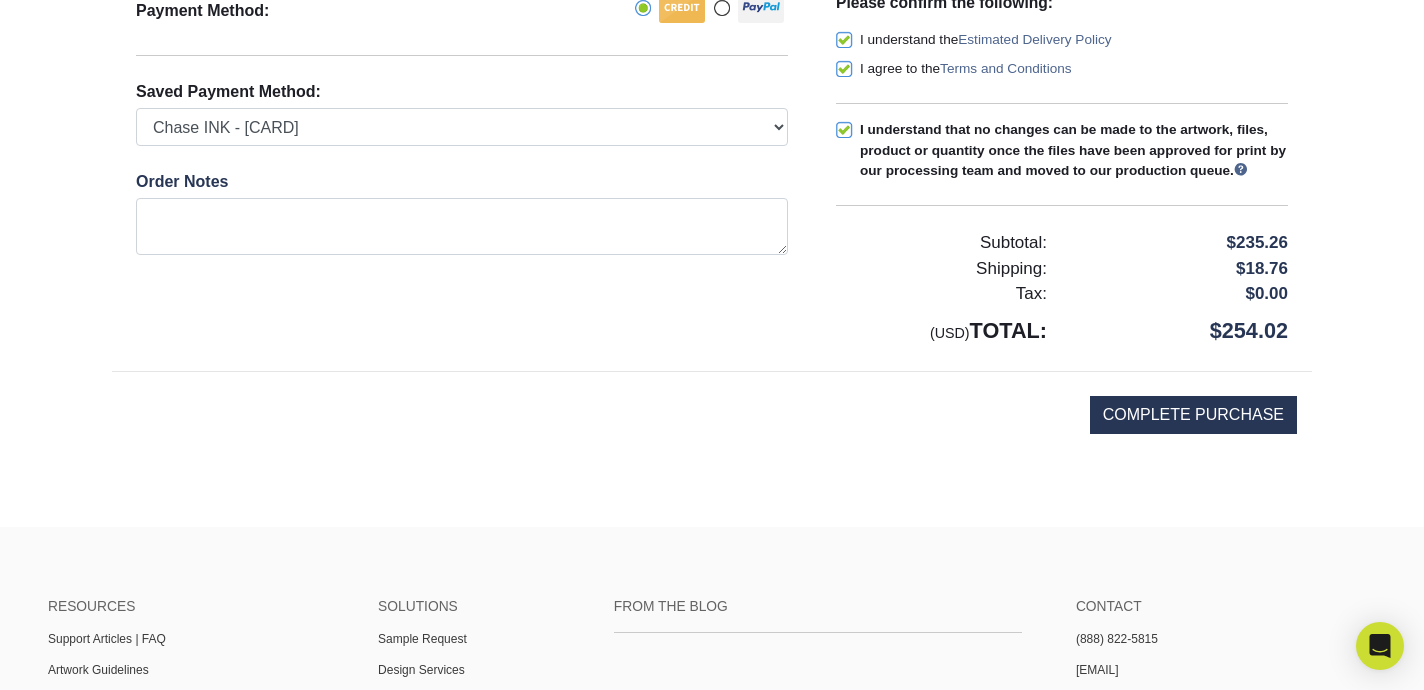 scroll, scrollTop: 279, scrollLeft: 0, axis: vertical 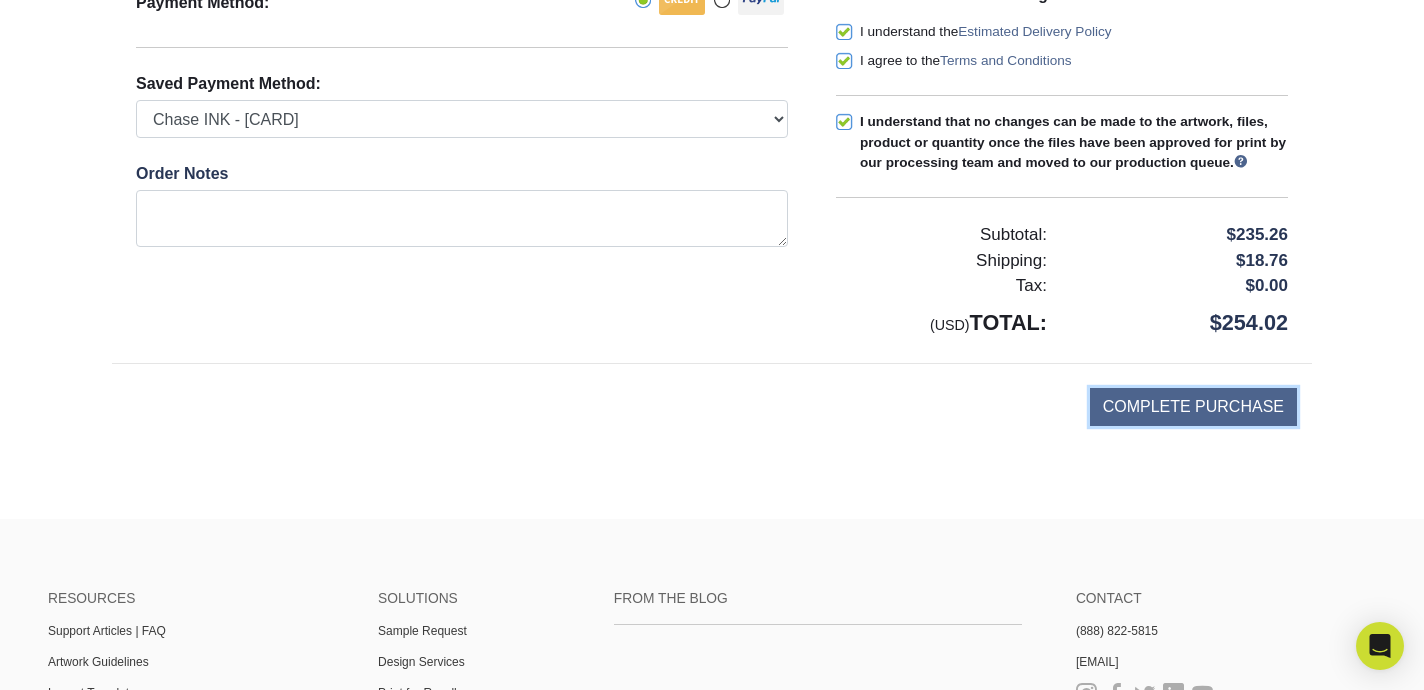 click on "COMPLETE PURCHASE" at bounding box center [1193, 407] 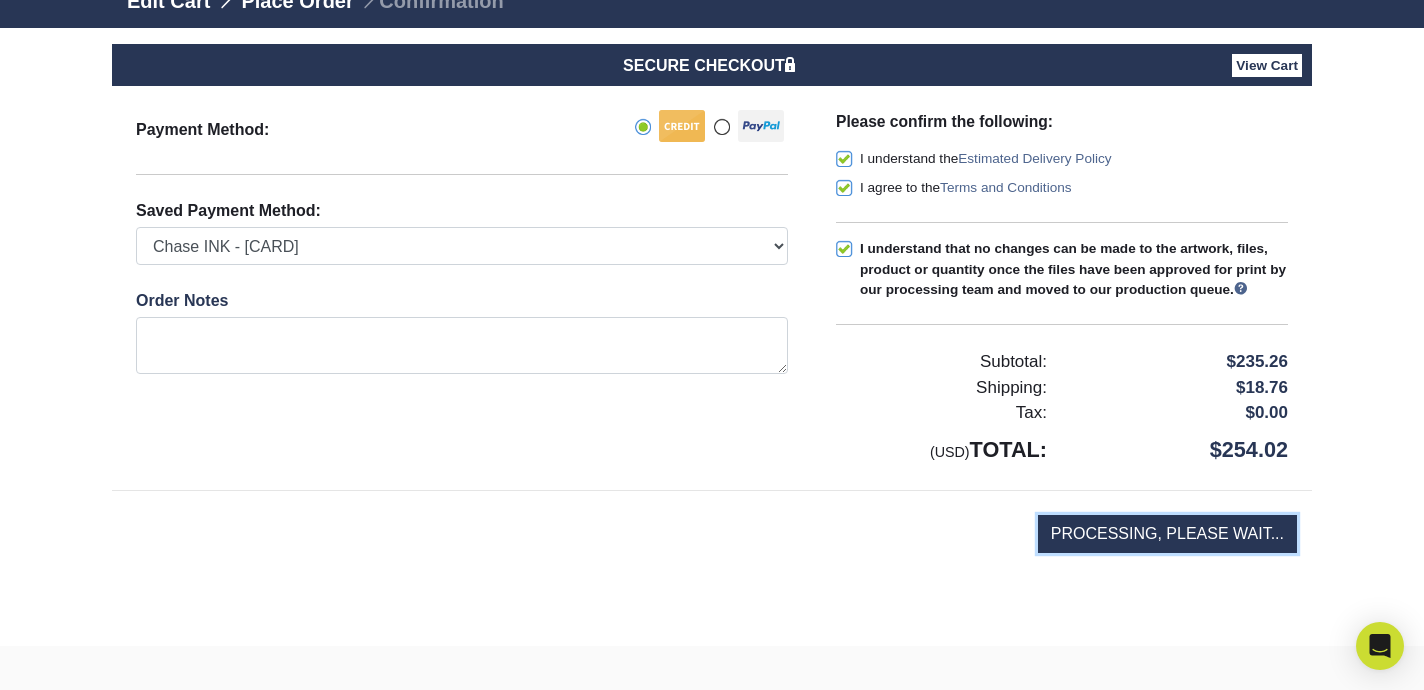 scroll, scrollTop: 156, scrollLeft: 0, axis: vertical 